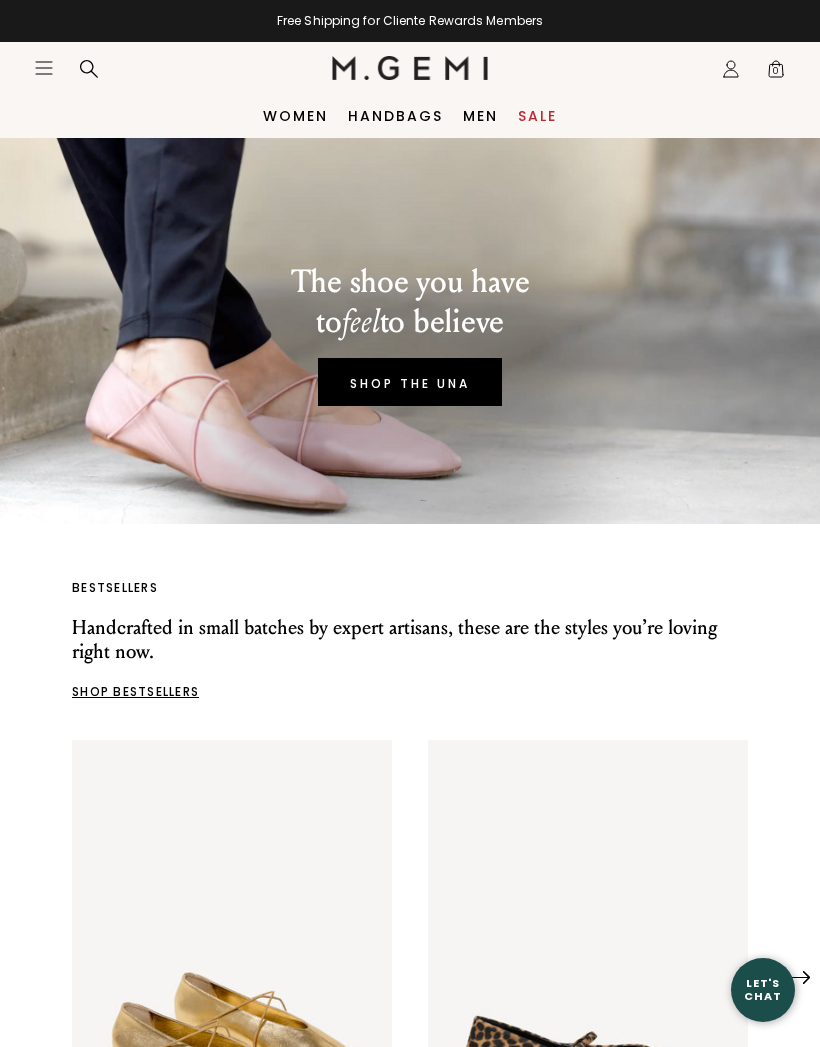 scroll, scrollTop: 0, scrollLeft: 0, axis: both 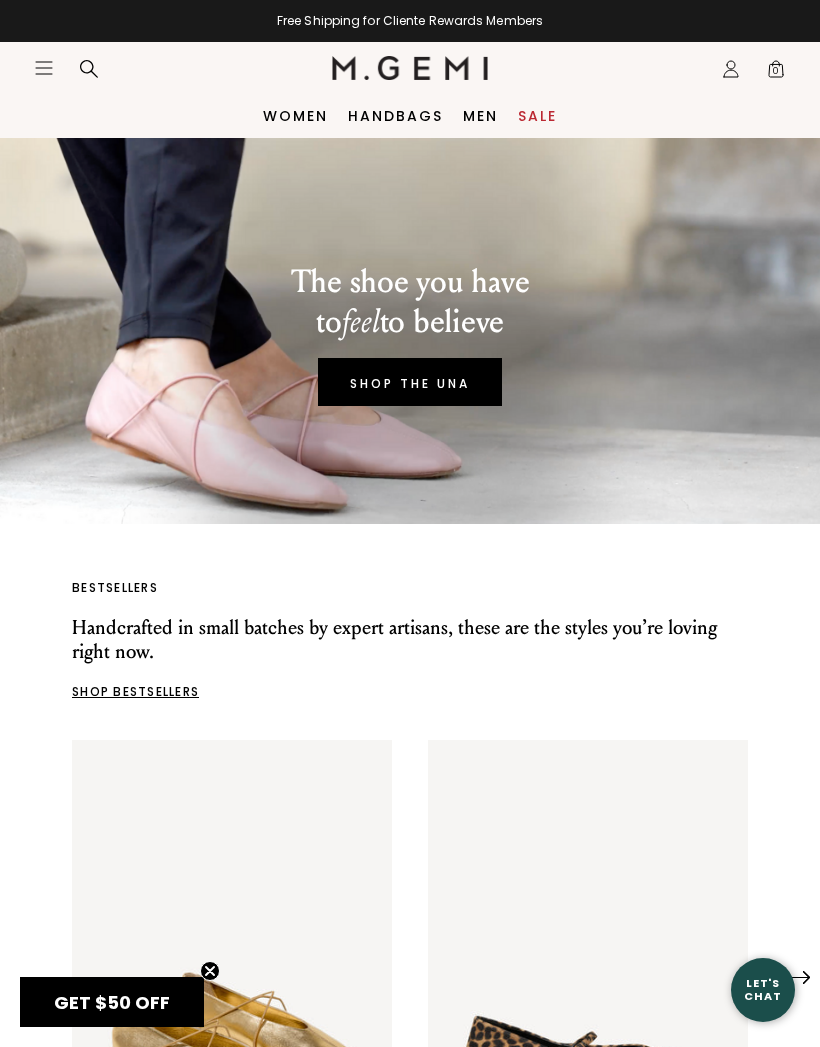 click on "Sale" at bounding box center (537, 116) 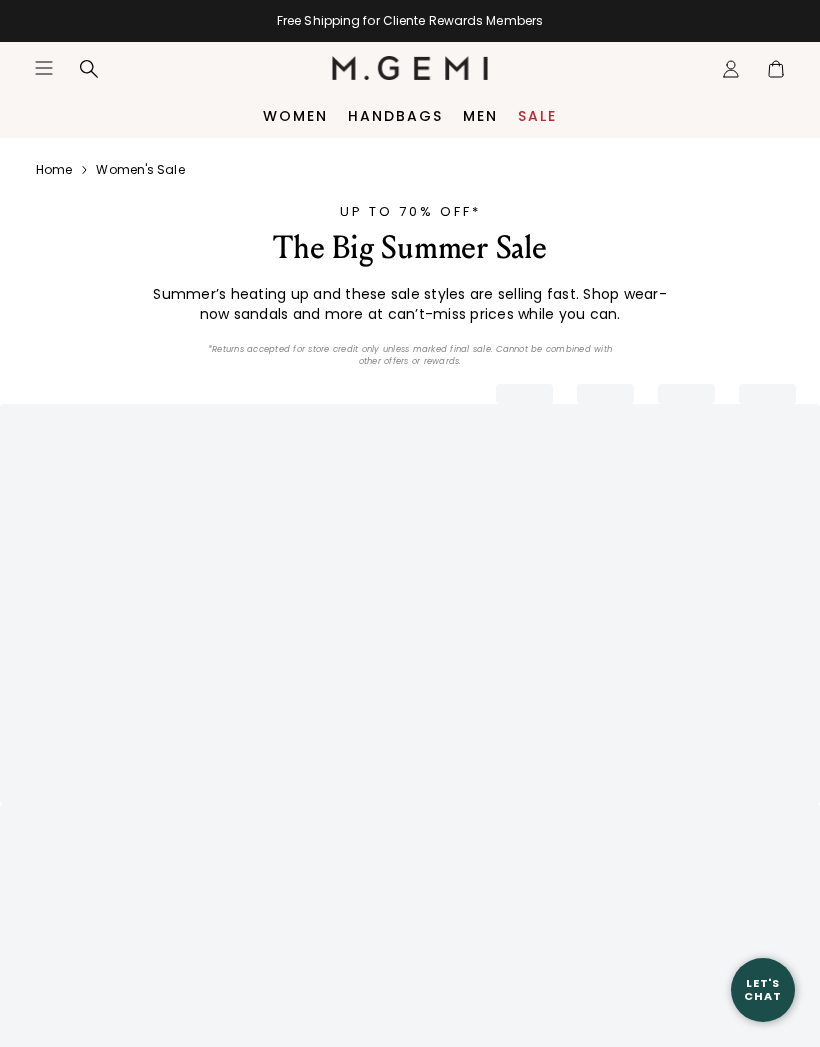 scroll, scrollTop: 0, scrollLeft: 0, axis: both 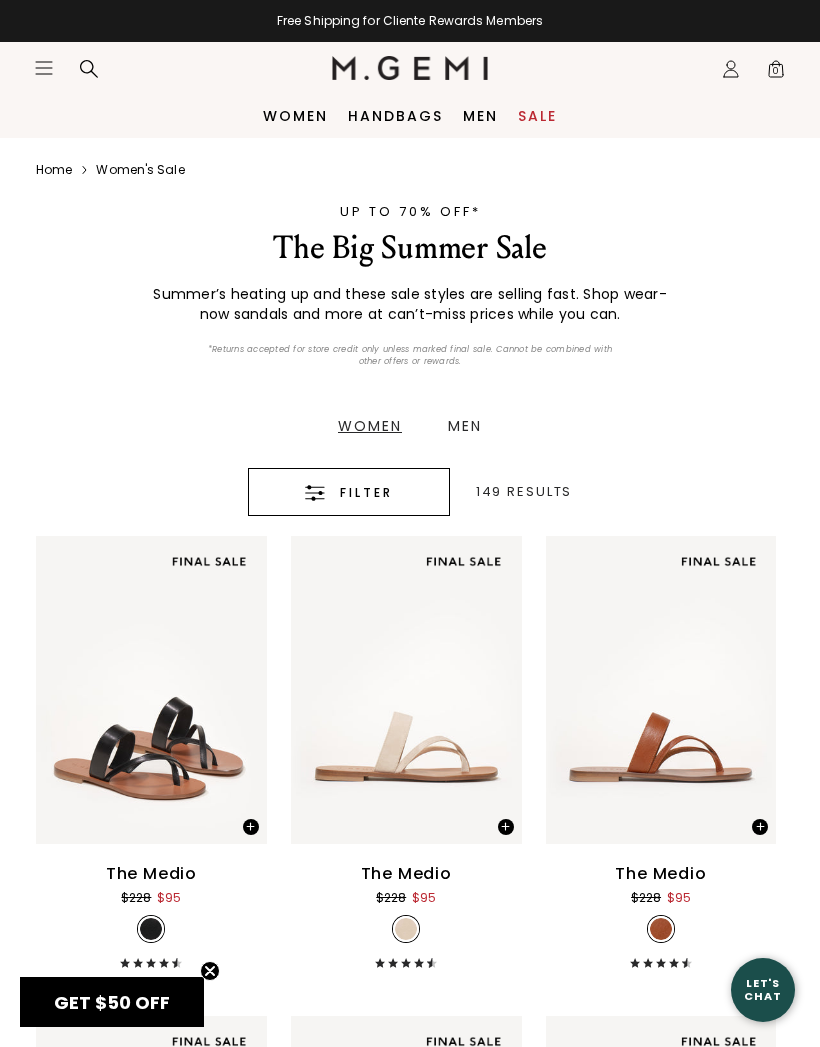 click on "Filter" at bounding box center (349, 492) 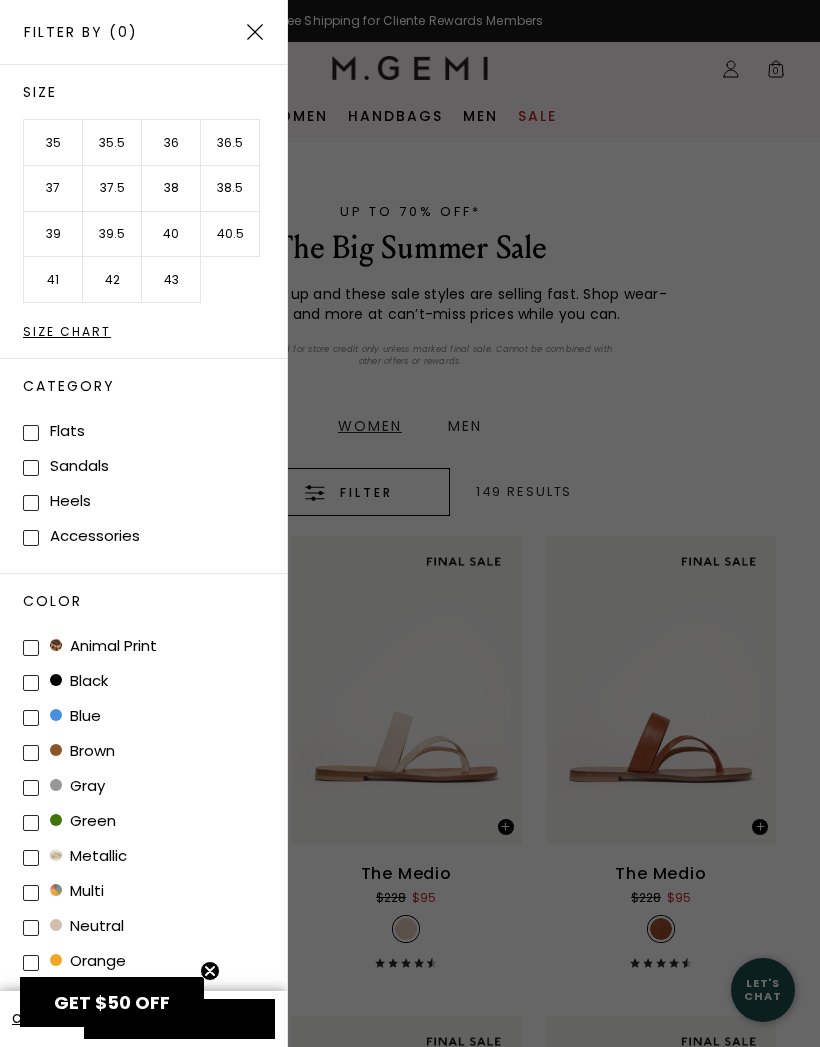 click on "40" at bounding box center (171, 235) 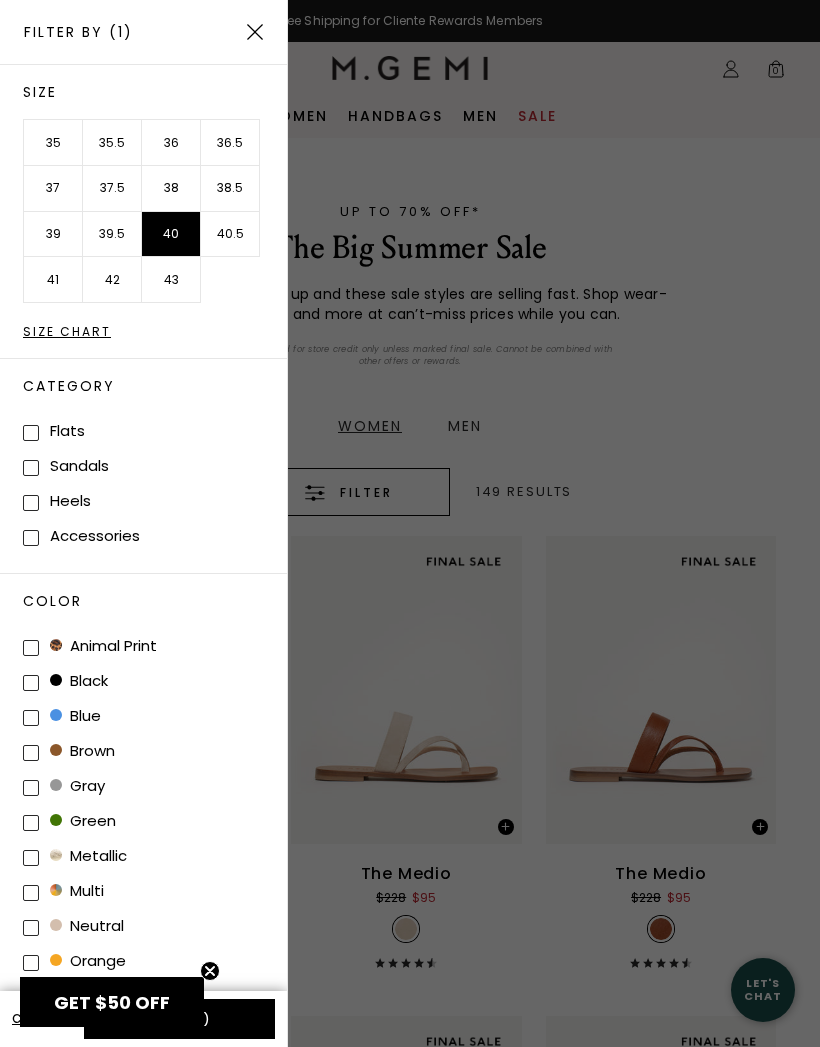click on "Apply (1)" at bounding box center [179, 1019] 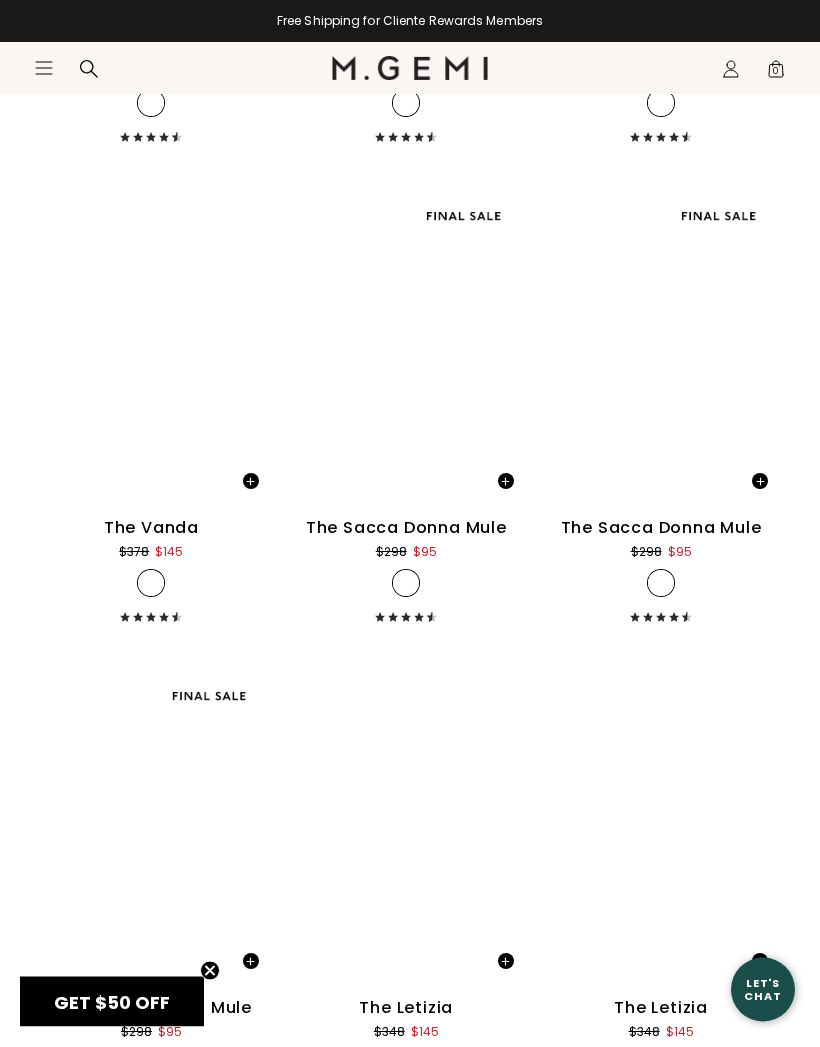 scroll, scrollTop: 5663, scrollLeft: 0, axis: vertical 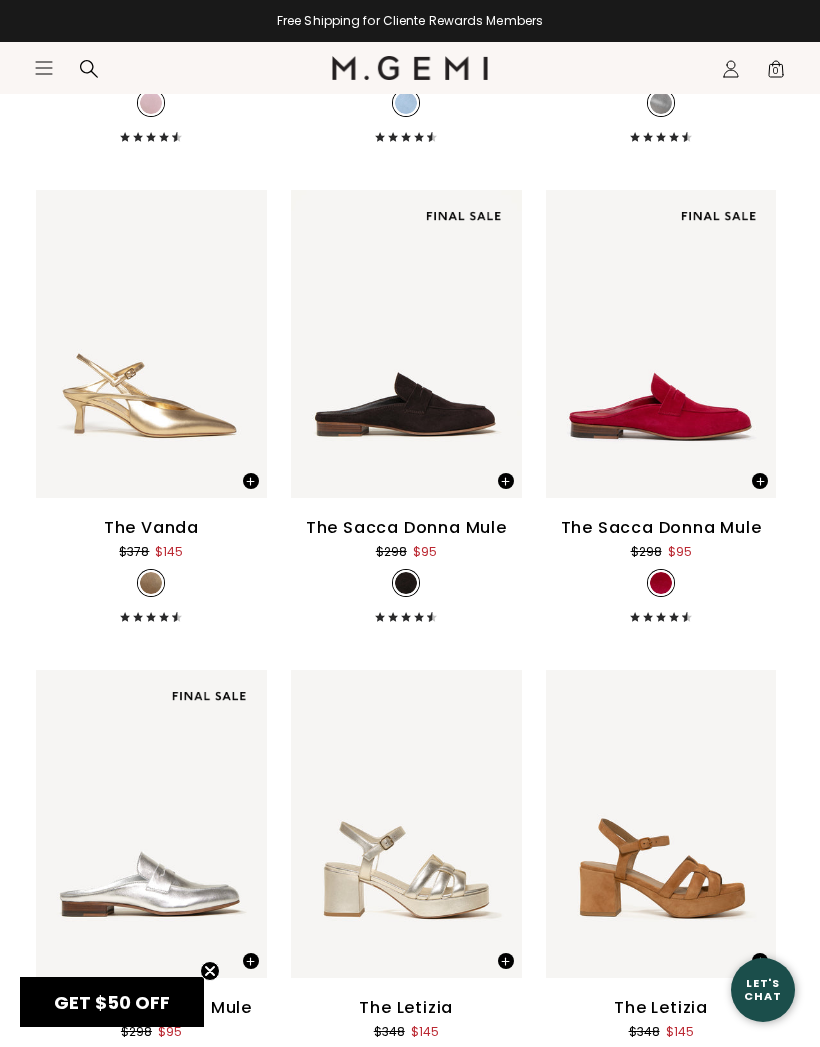 click on "The Sacca Donna Mule" at bounding box center [661, 528] 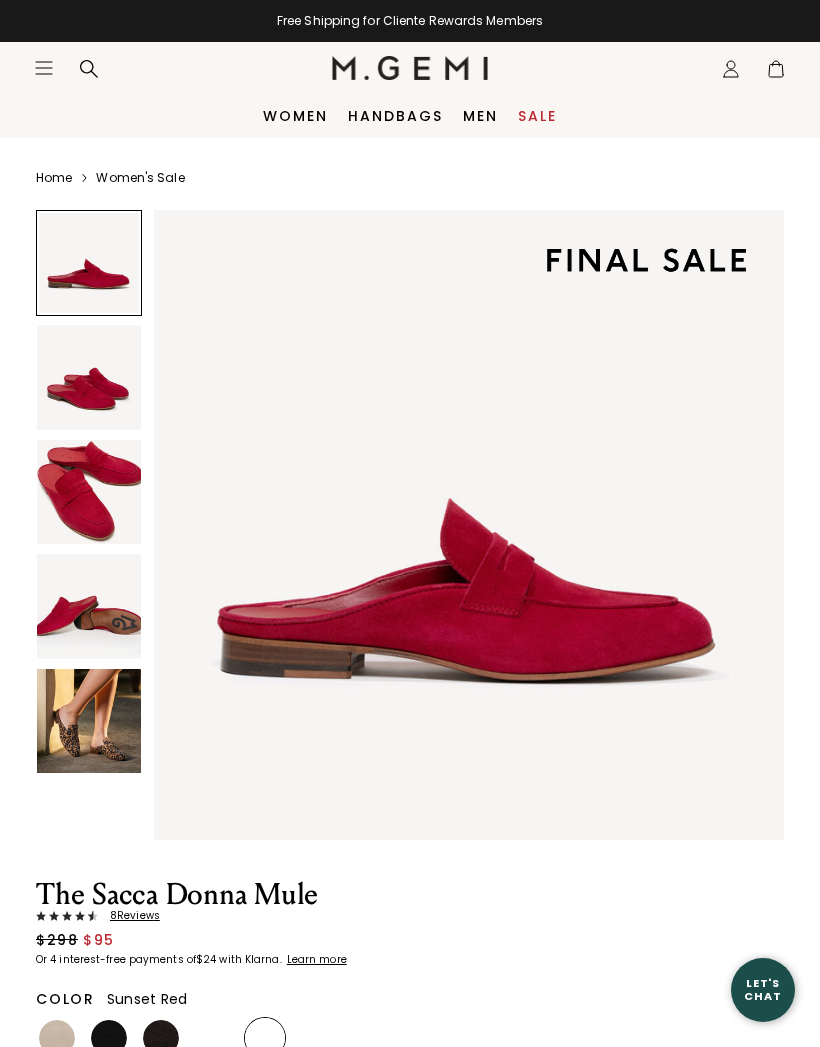 scroll, scrollTop: 0, scrollLeft: 0, axis: both 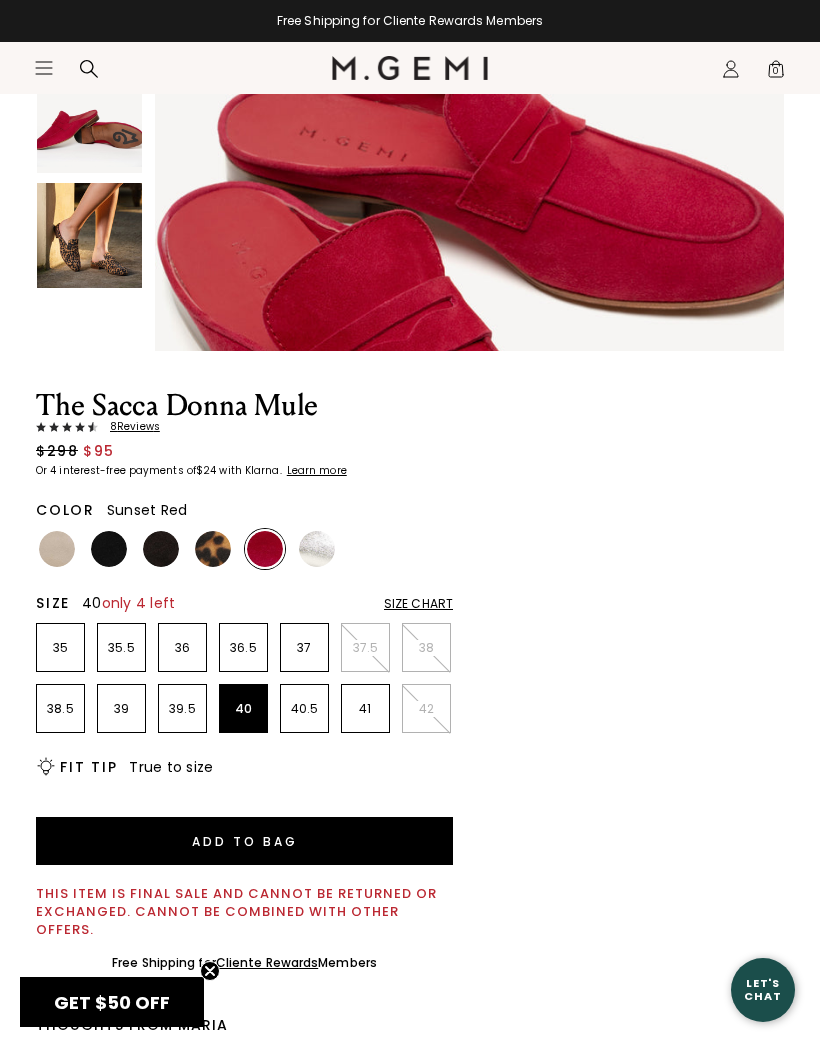 click on "40" at bounding box center (243, 709) 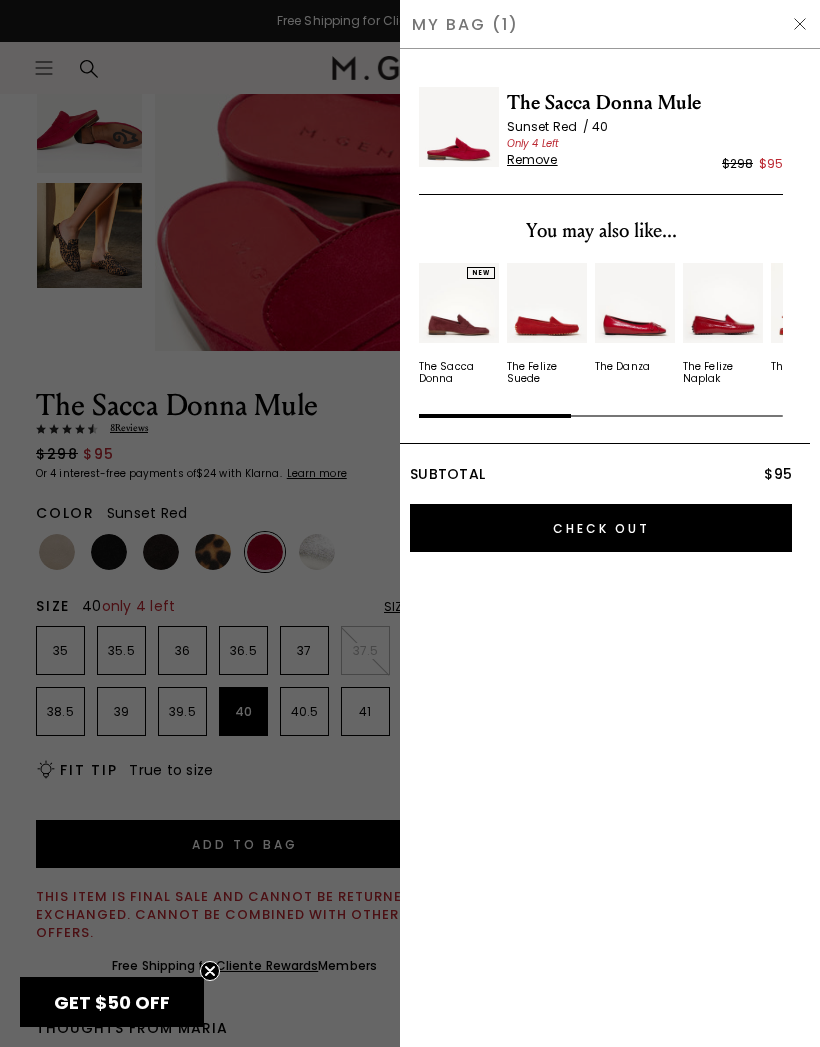 scroll, scrollTop: 0, scrollLeft: 0, axis: both 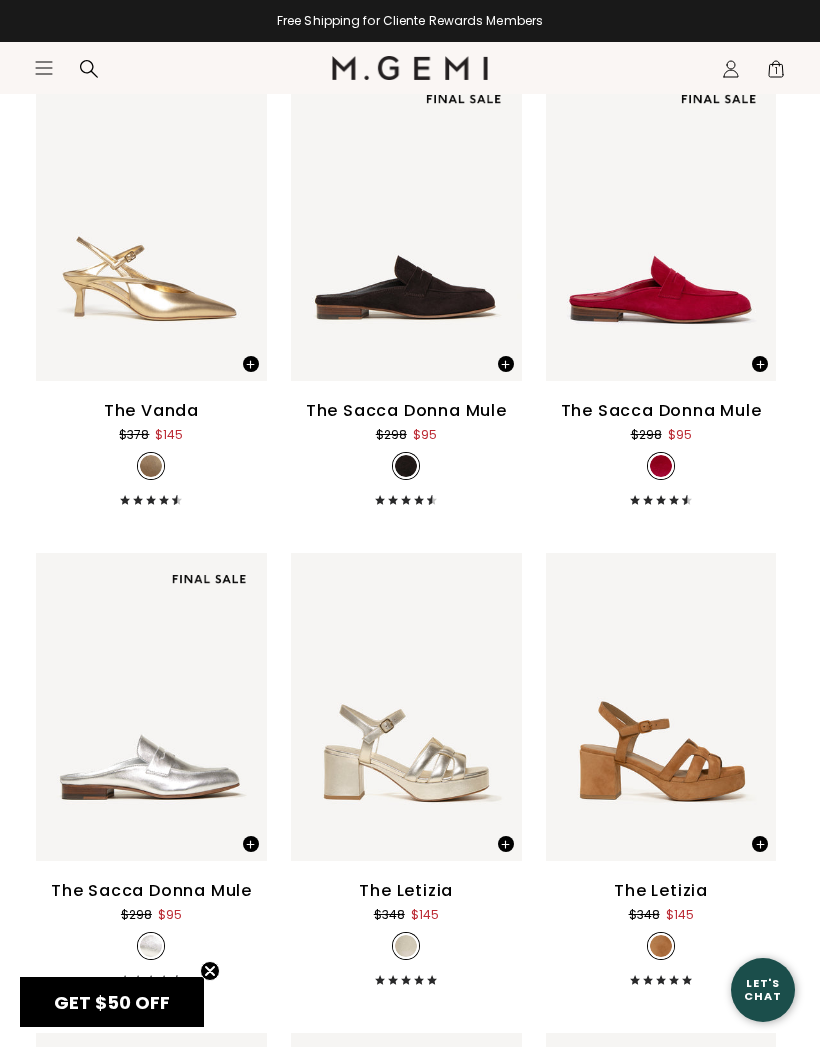 click on "The Sacca Donna Mule" at bounding box center (406, 411) 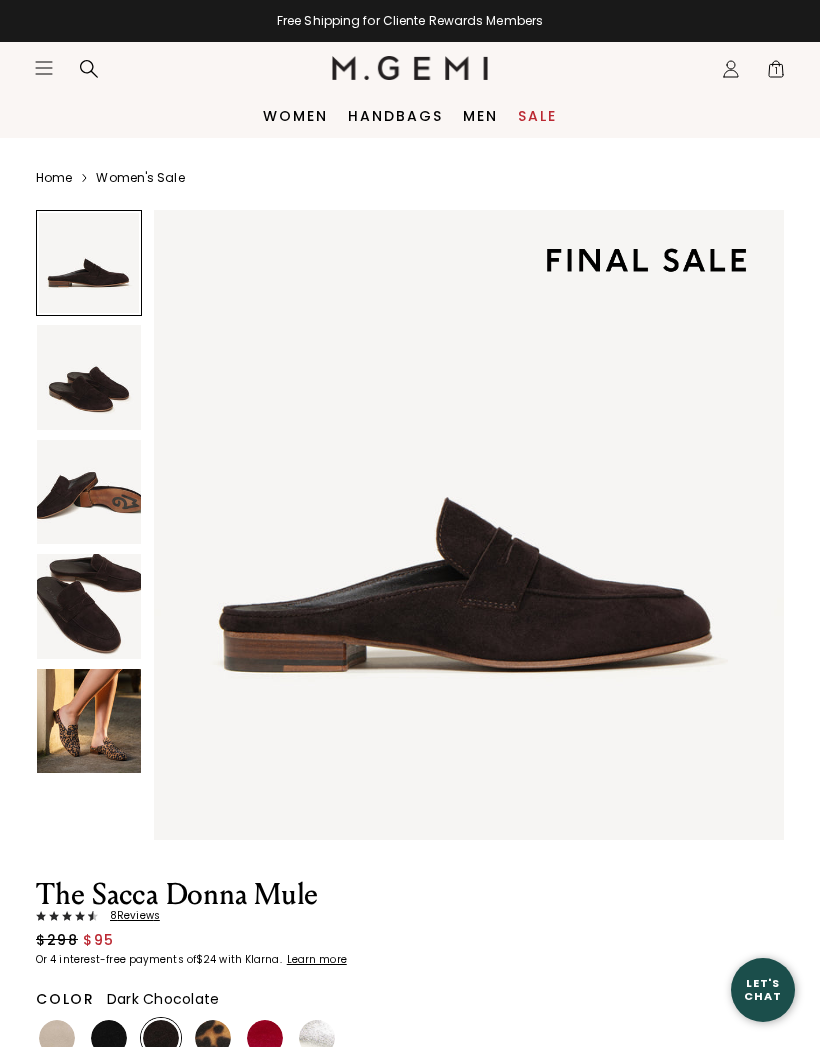 scroll, scrollTop: 0, scrollLeft: 0, axis: both 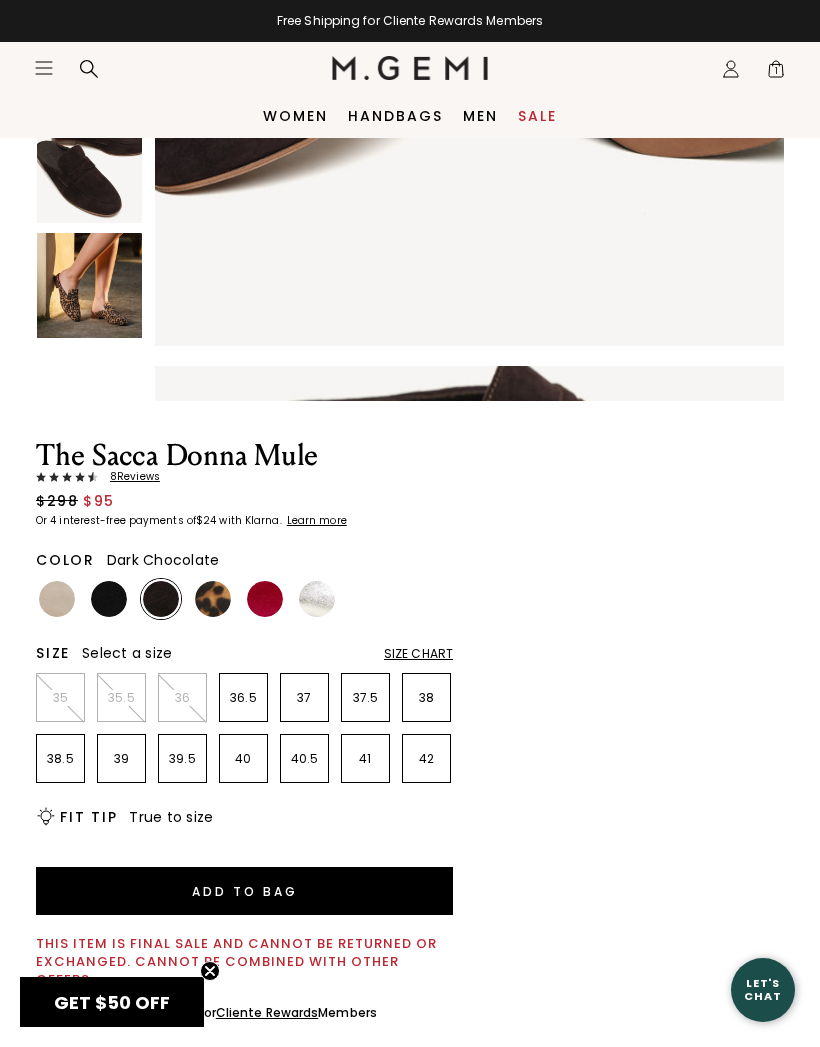 click on "40" at bounding box center [243, 758] 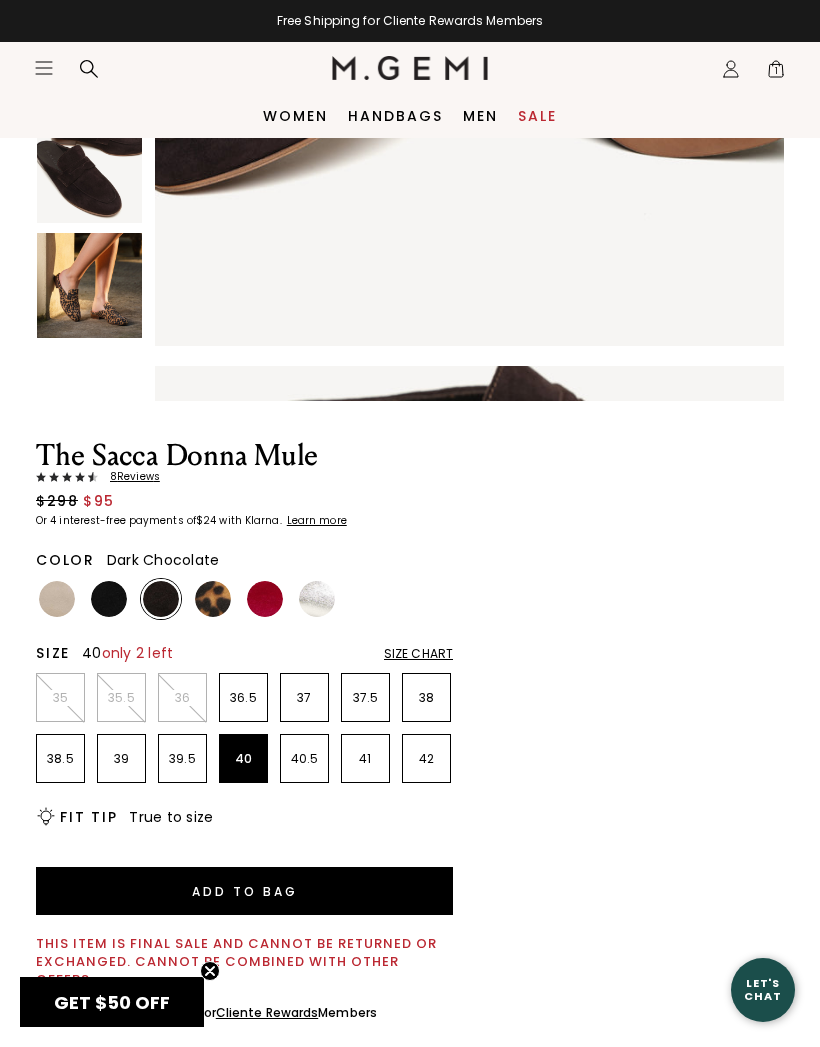 scroll, scrollTop: 0, scrollLeft: 0, axis: both 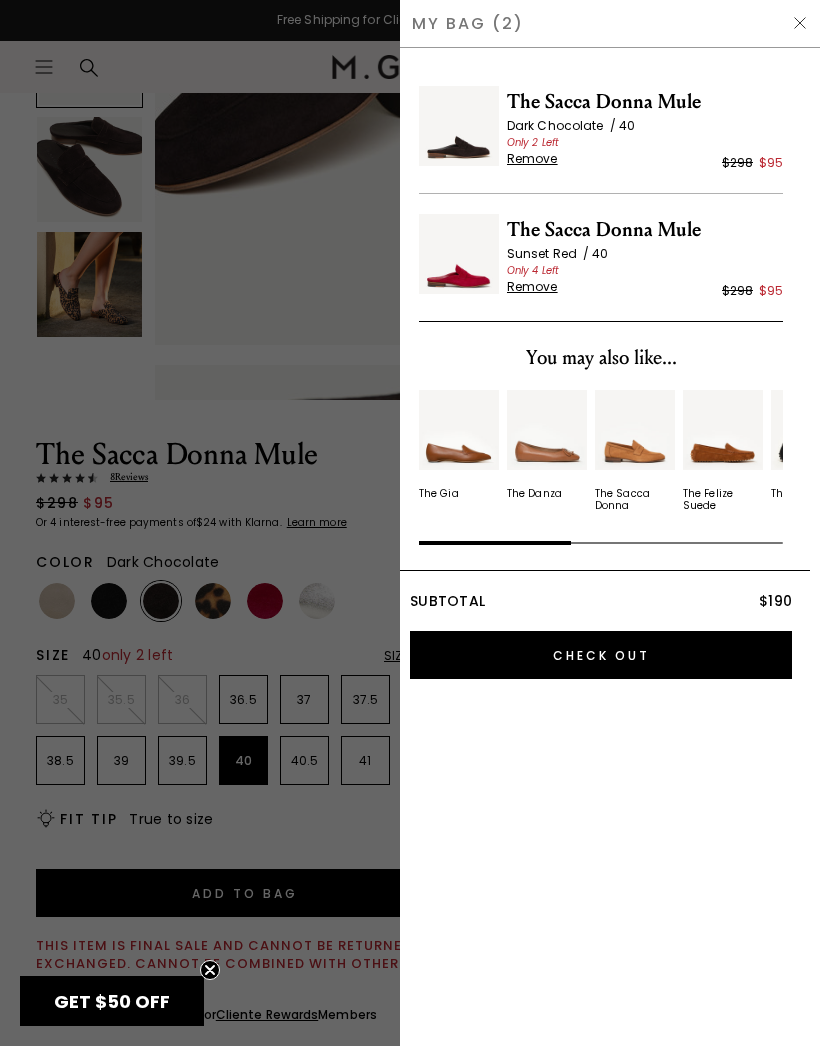 click at bounding box center (800, 24) 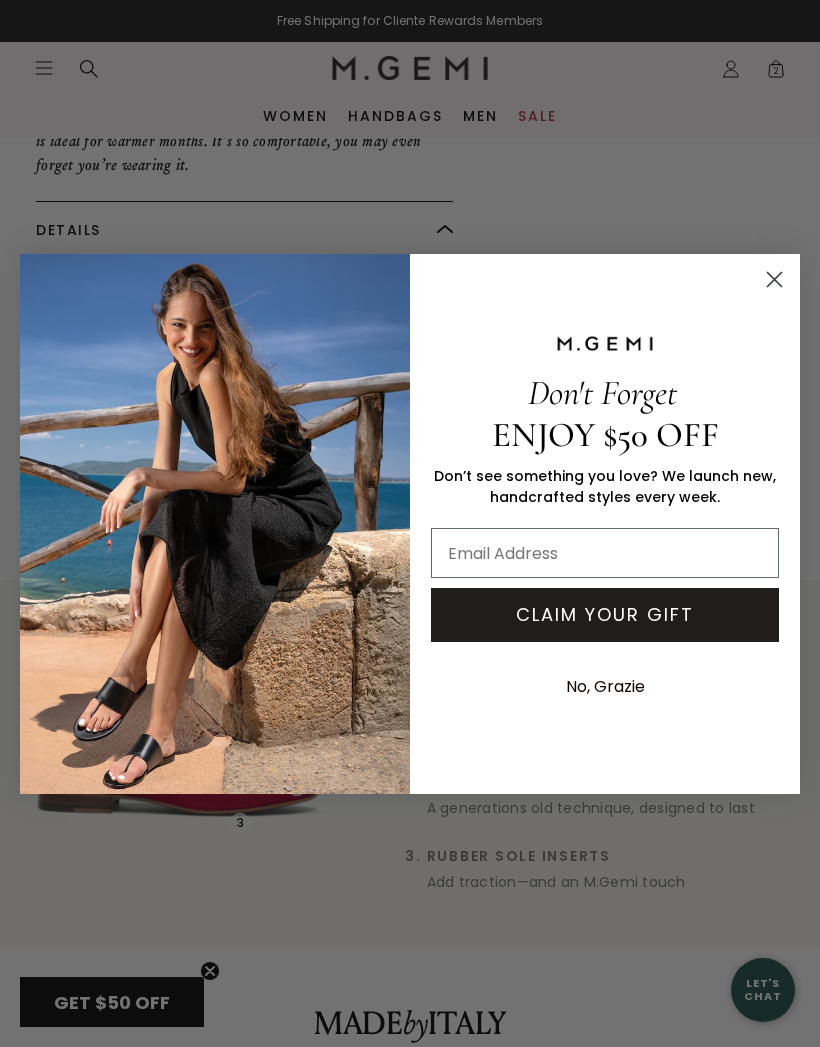 scroll, scrollTop: 1440, scrollLeft: 0, axis: vertical 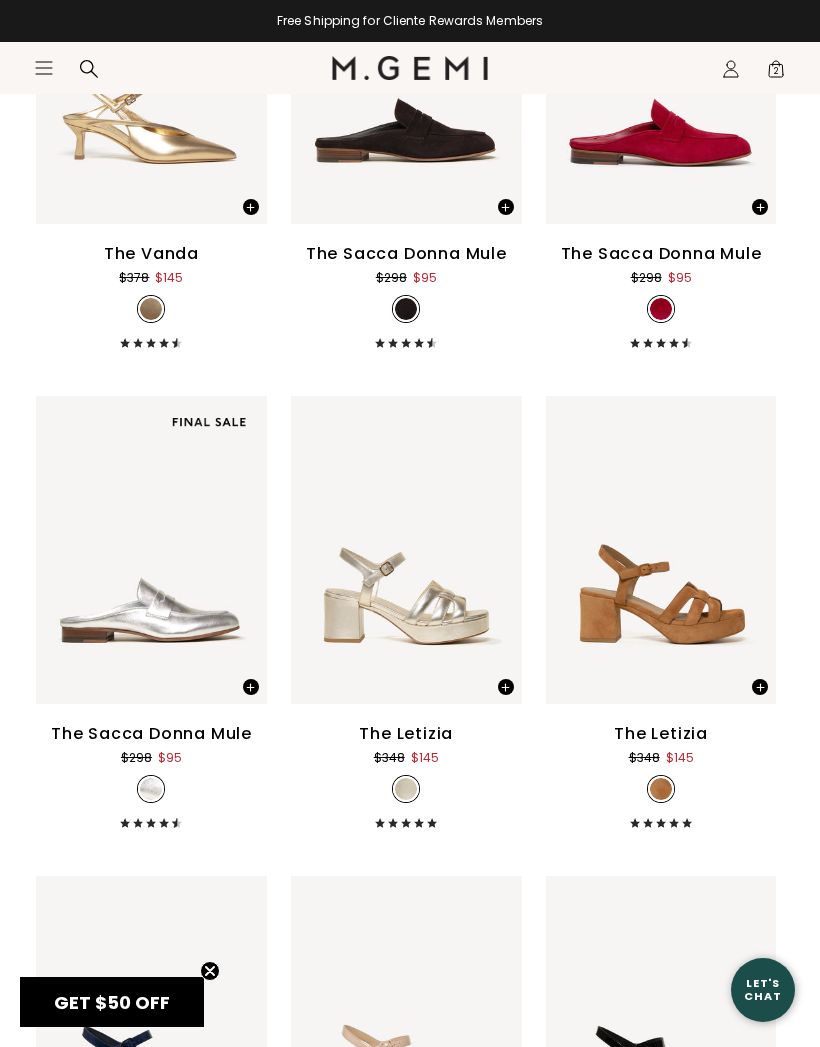click on "The Sacca Donna Mule" at bounding box center (151, 734) 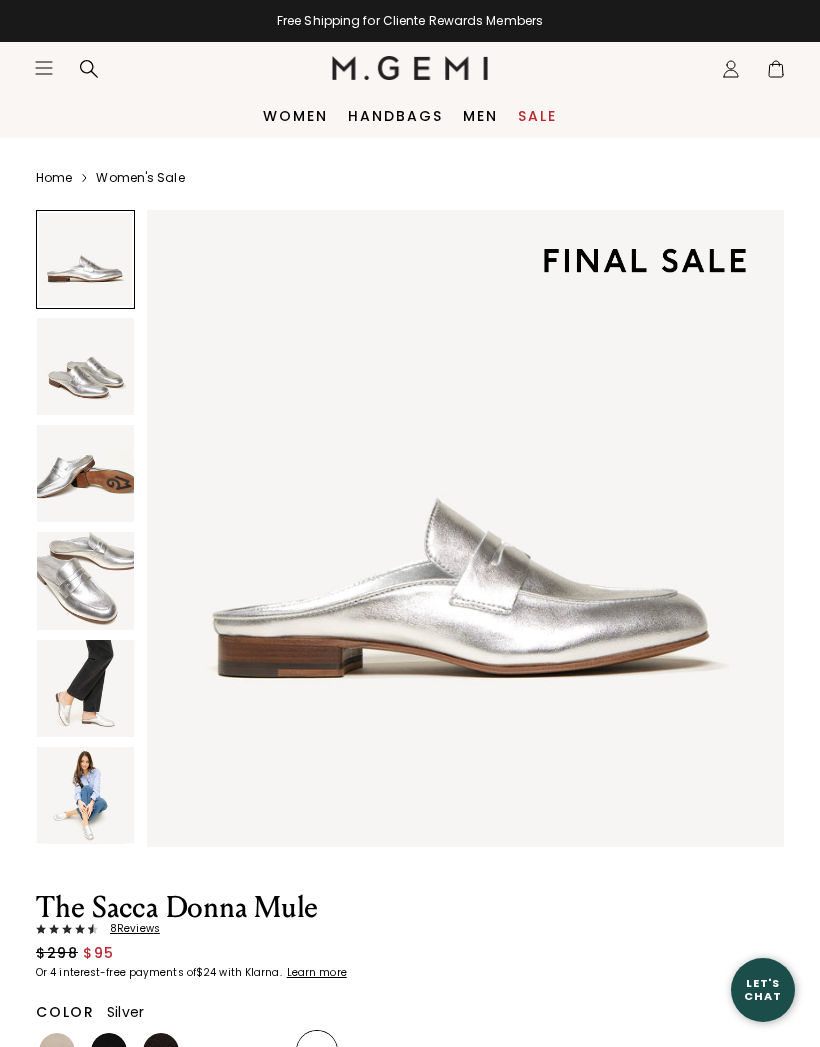 scroll, scrollTop: 0, scrollLeft: 0, axis: both 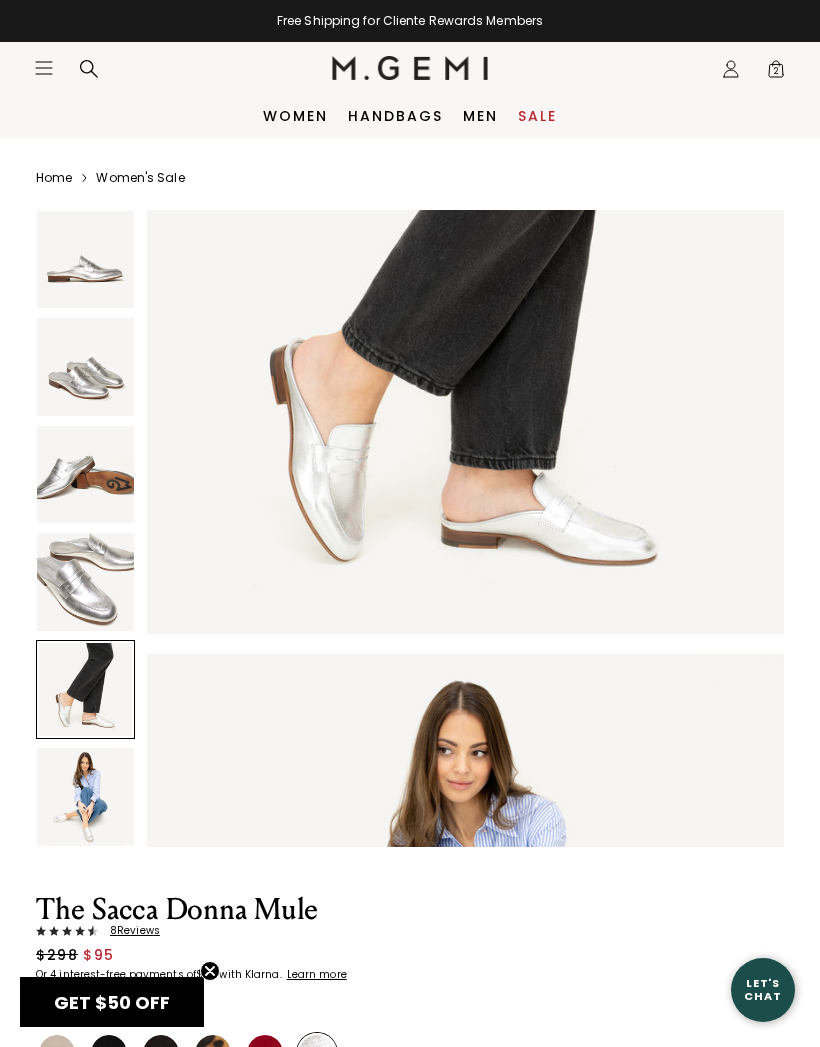 click on "8  Review s" at bounding box center (129, 931) 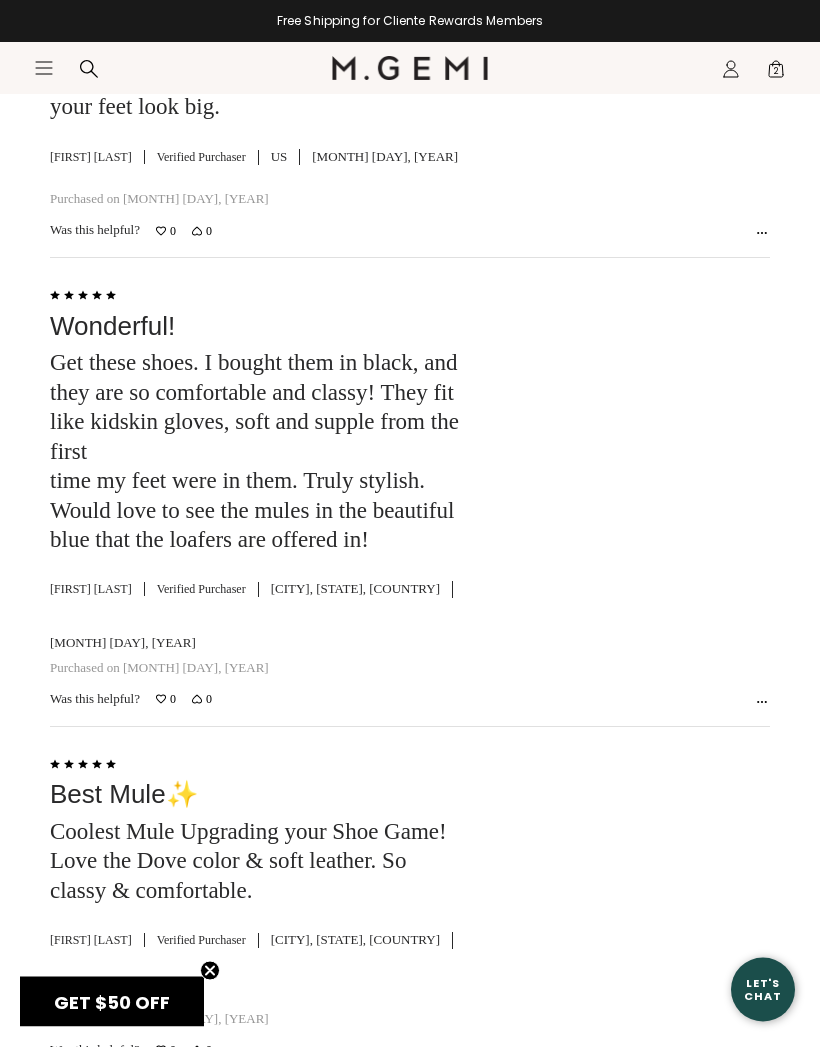 scroll, scrollTop: 3986, scrollLeft: 0, axis: vertical 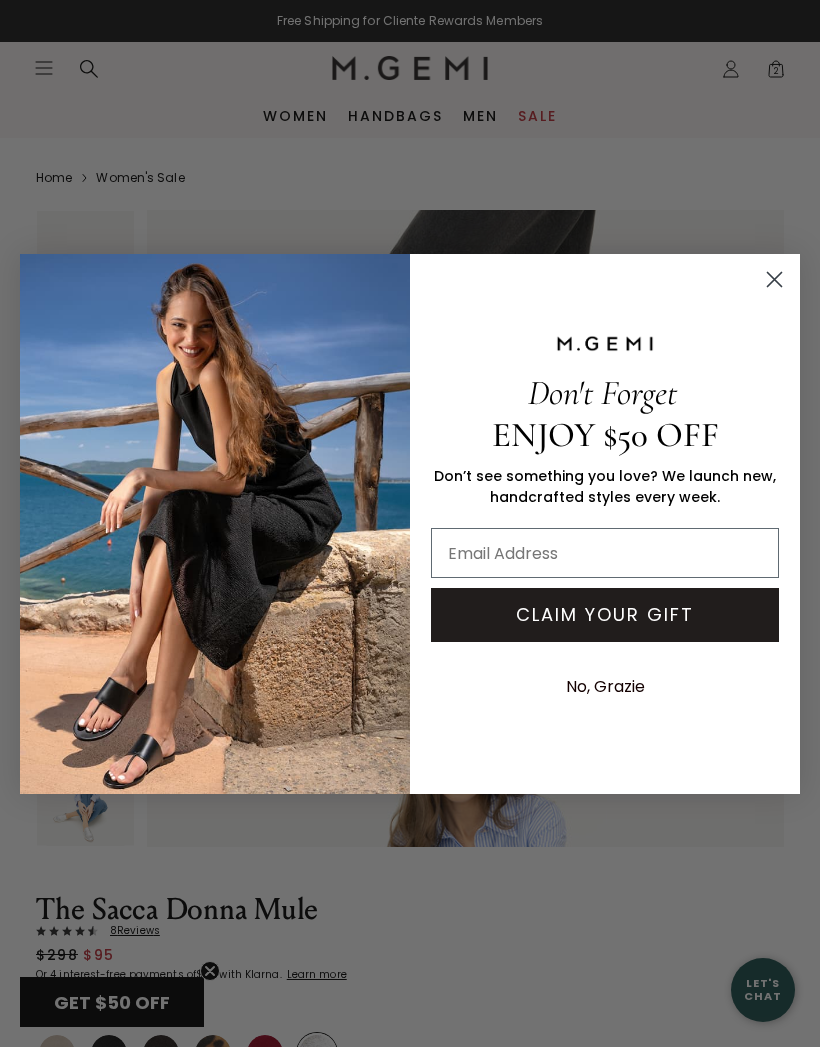 click 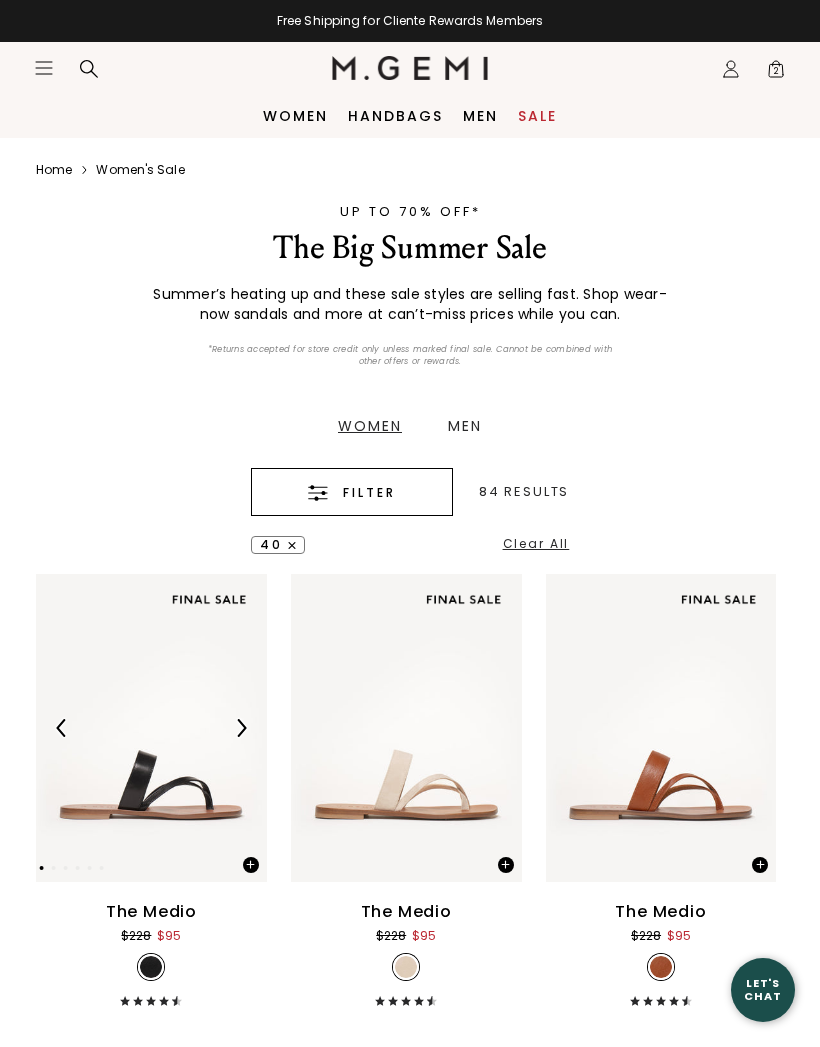 scroll, scrollTop: 0, scrollLeft: 0, axis: both 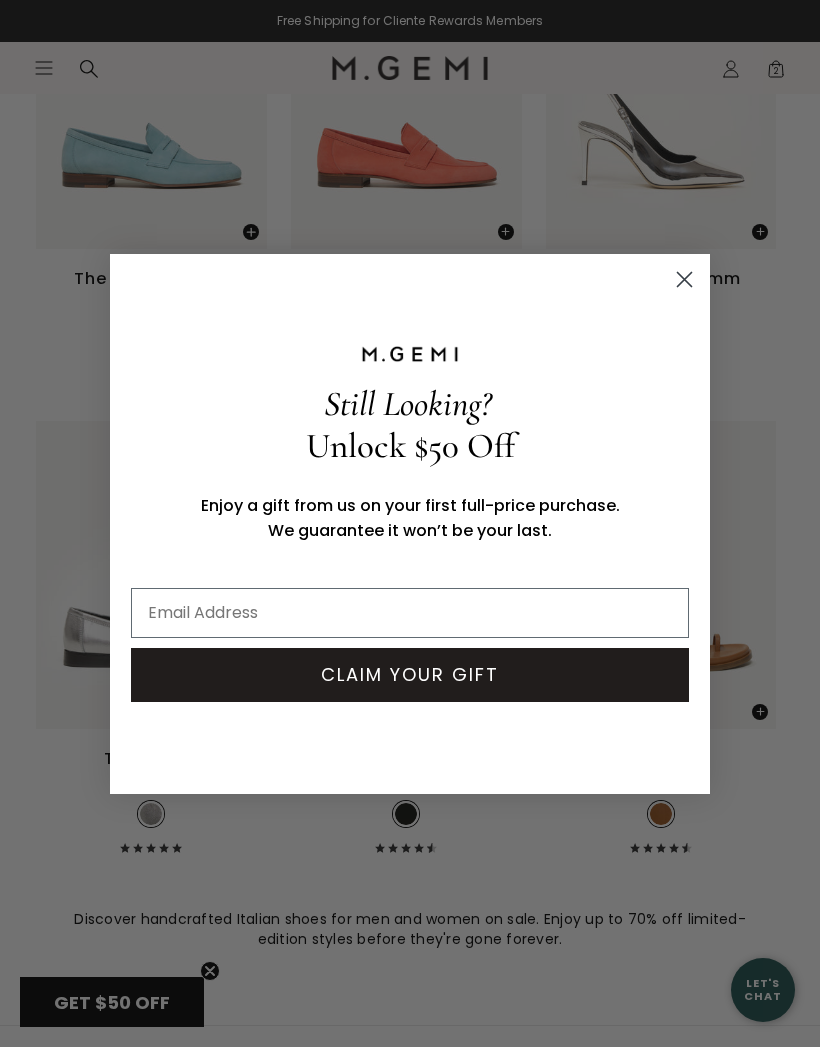 click 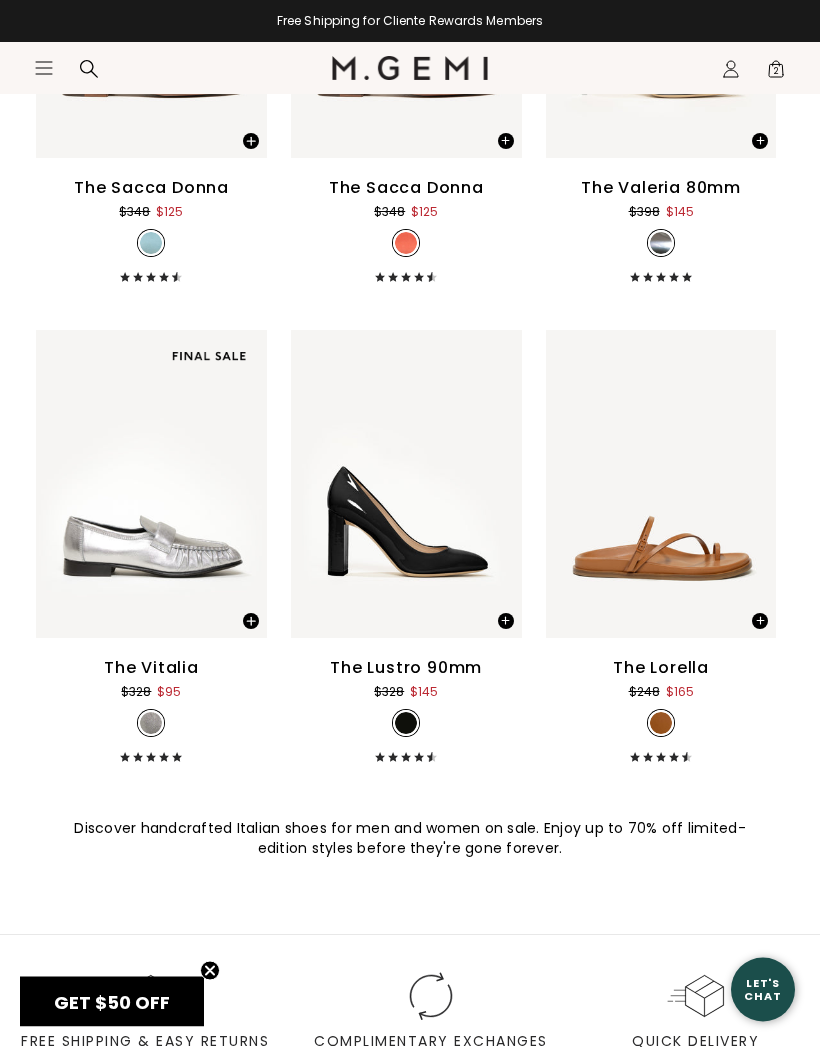 scroll, scrollTop: 13203, scrollLeft: 0, axis: vertical 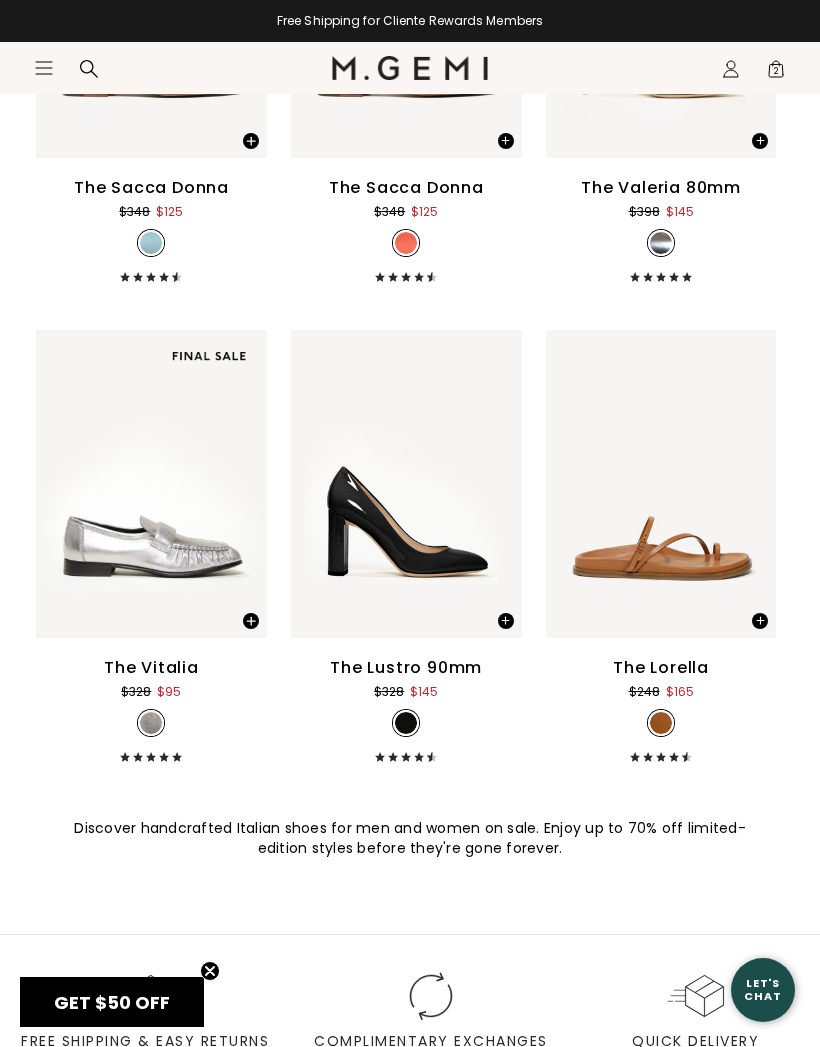 click on "The Vitalia" at bounding box center [151, 668] 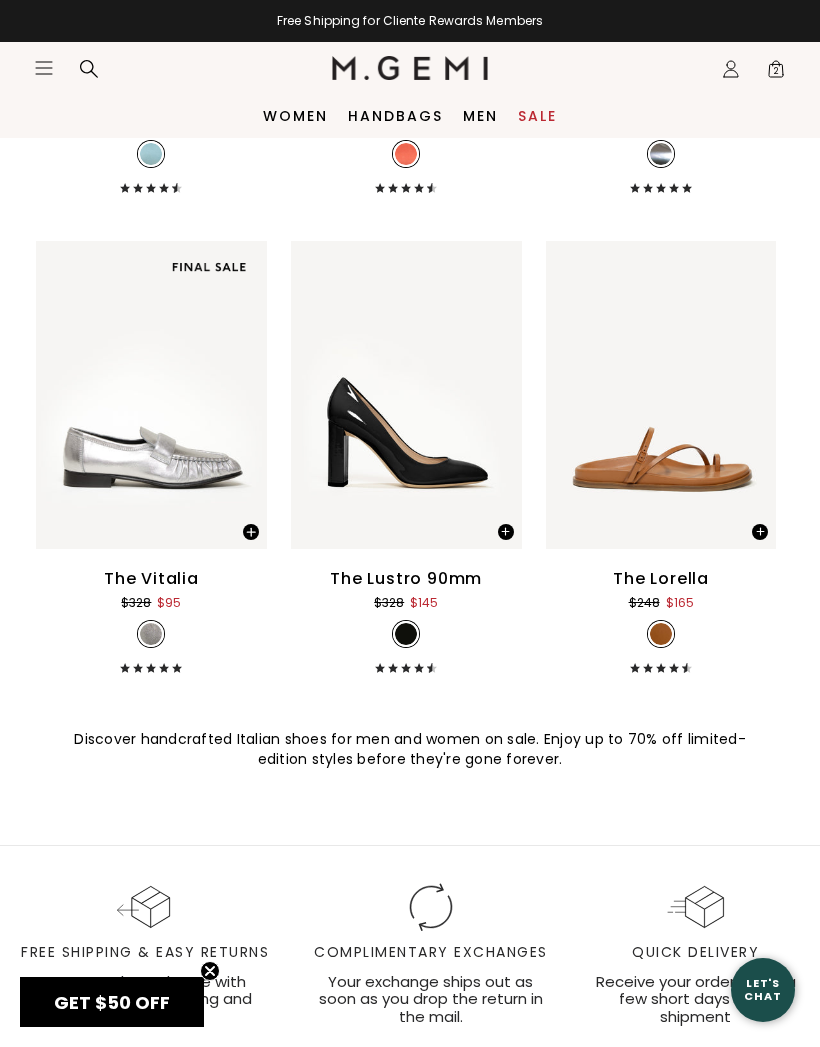 scroll, scrollTop: 13284, scrollLeft: 0, axis: vertical 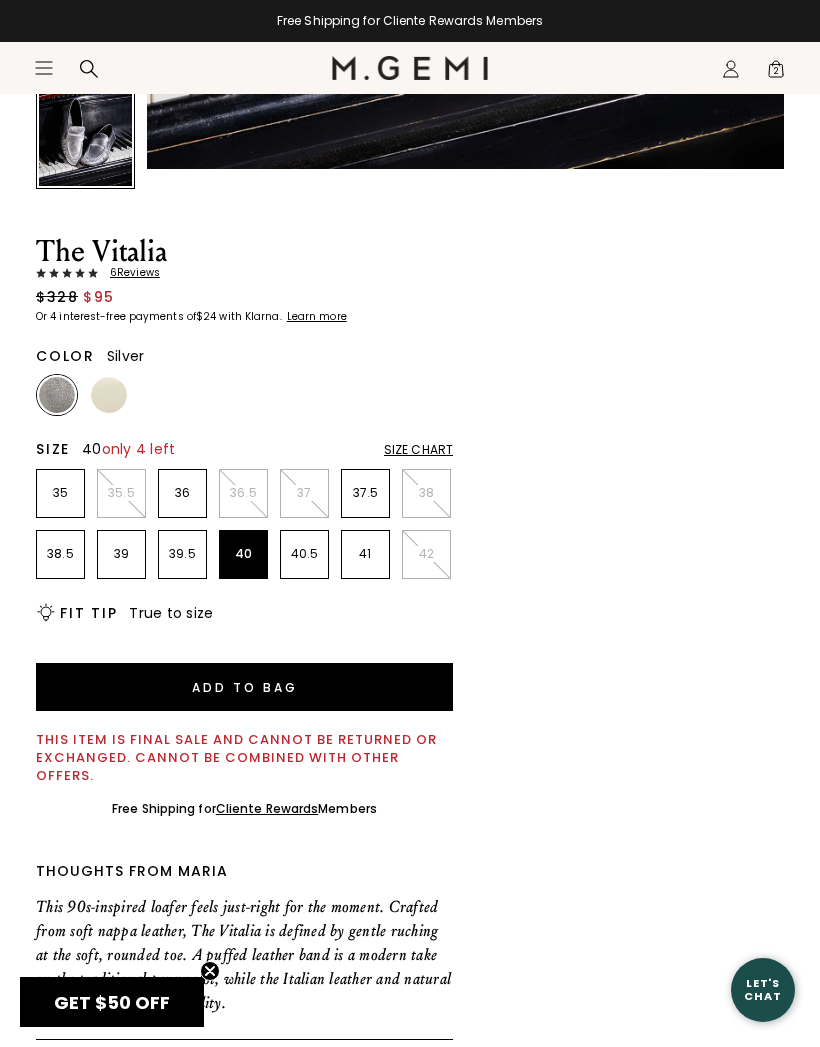 click on "40" at bounding box center [243, 554] 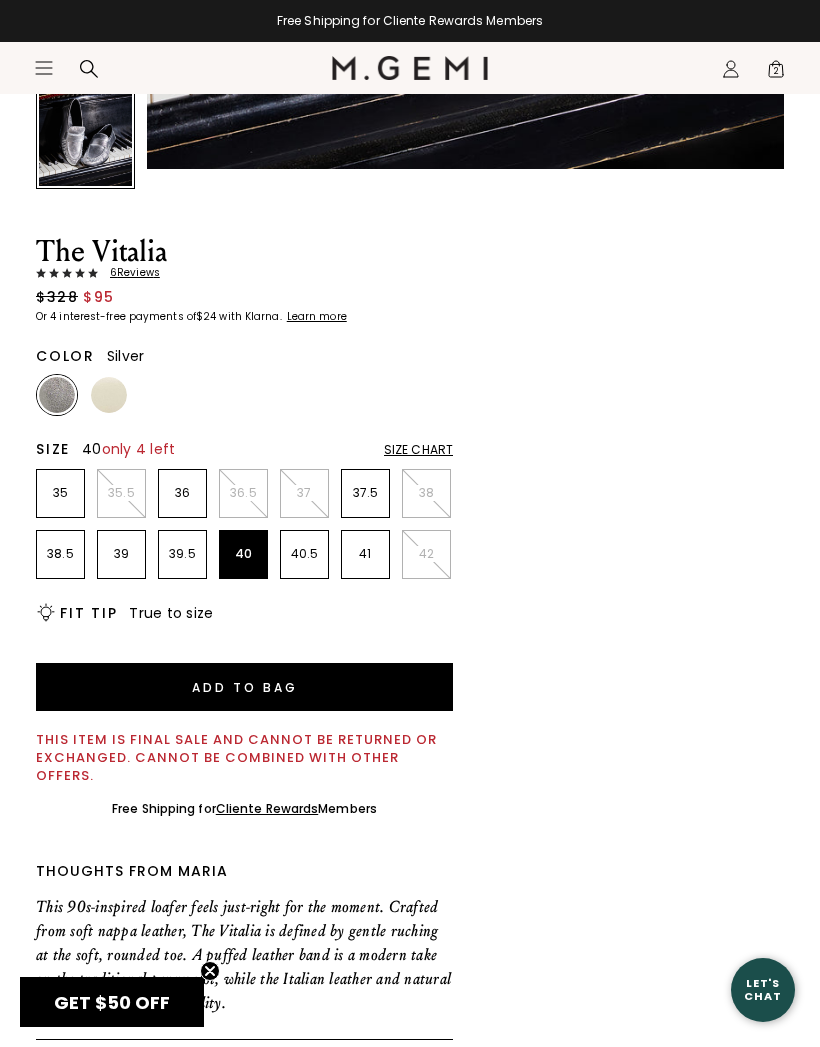 click on "Add to Bag" at bounding box center (244, 687) 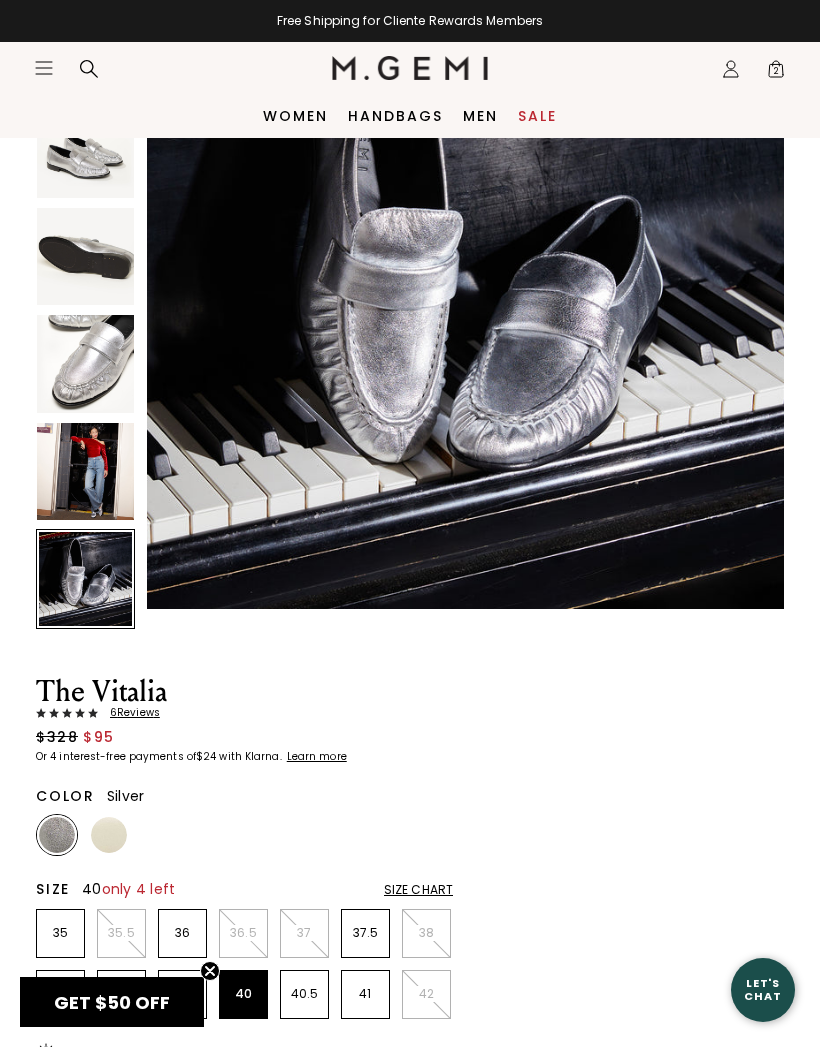 scroll, scrollTop: 0, scrollLeft: 0, axis: both 